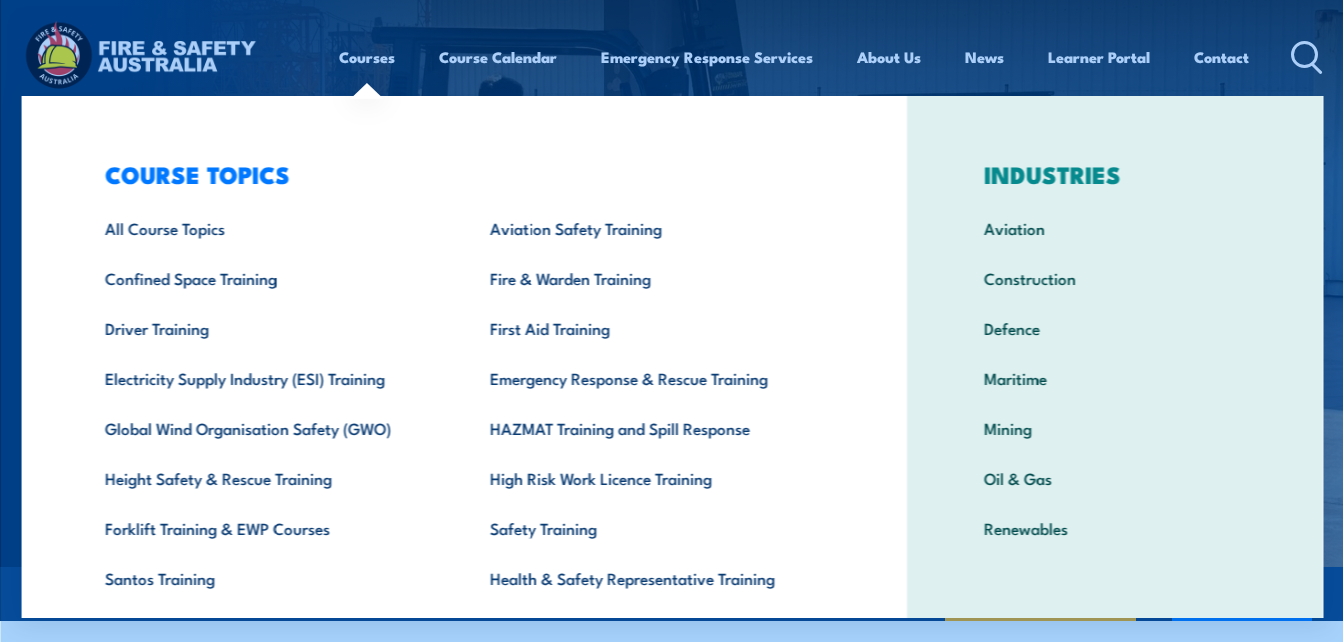 scroll, scrollTop: 120, scrollLeft: 0, axis: vertical 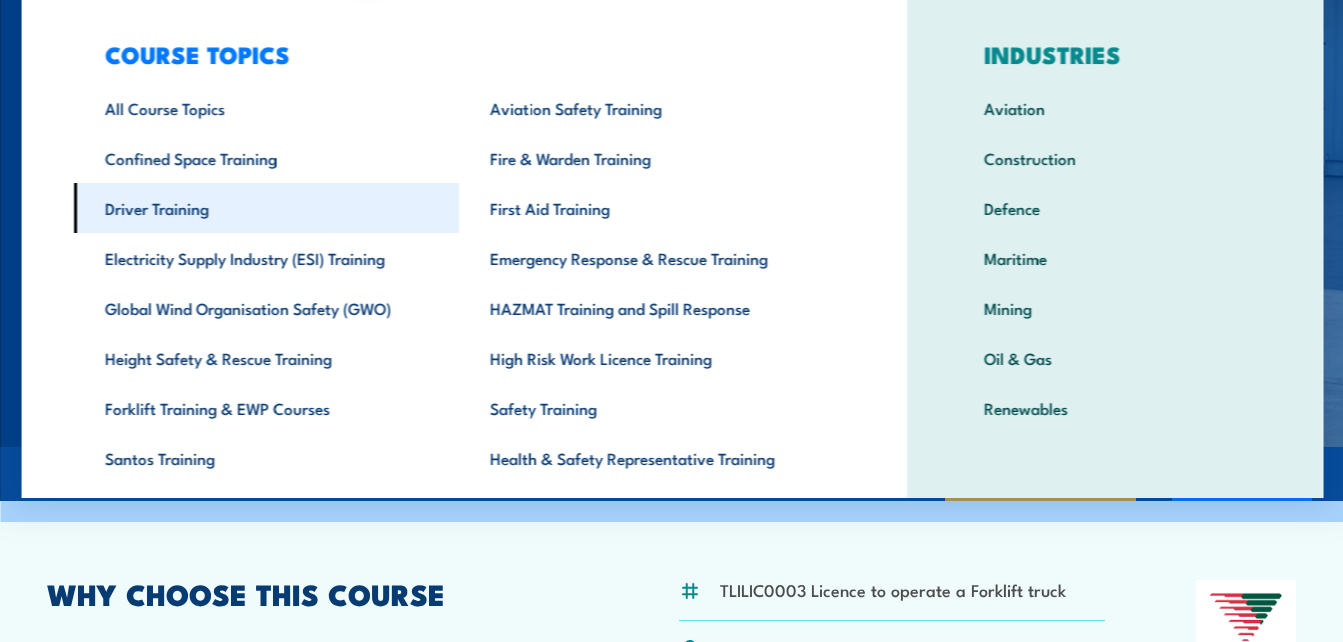 click on "Driver Training" at bounding box center (265, 208) 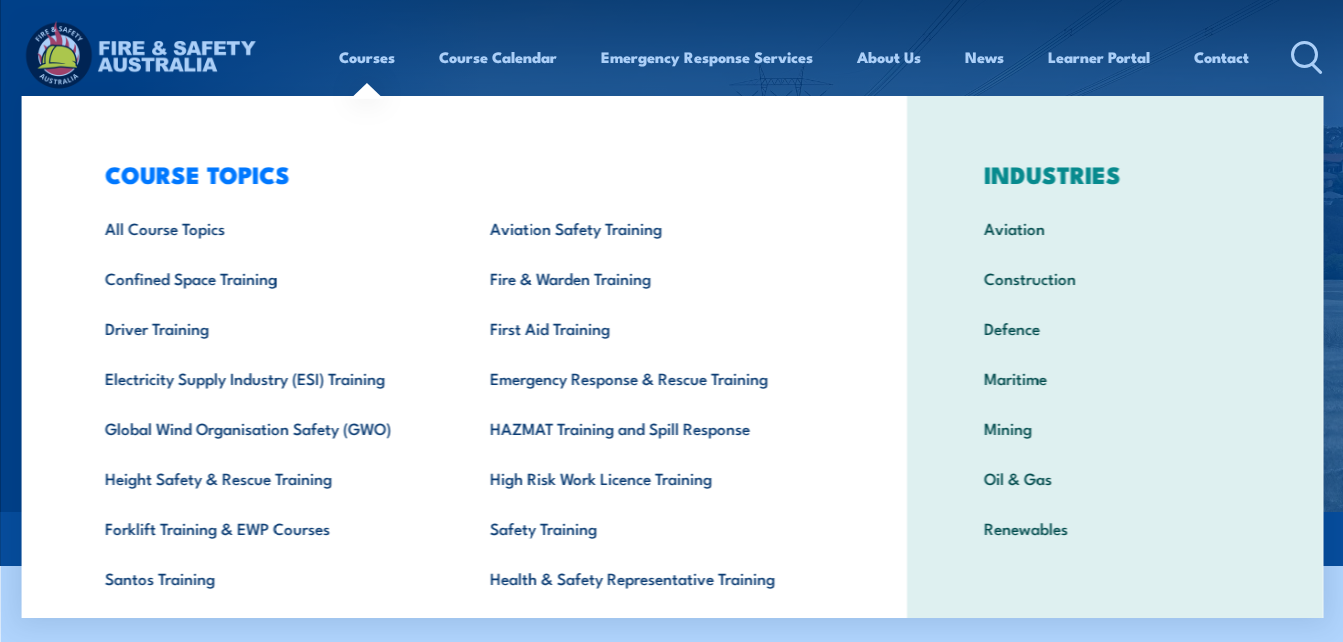 scroll, scrollTop: 0, scrollLeft: 0, axis: both 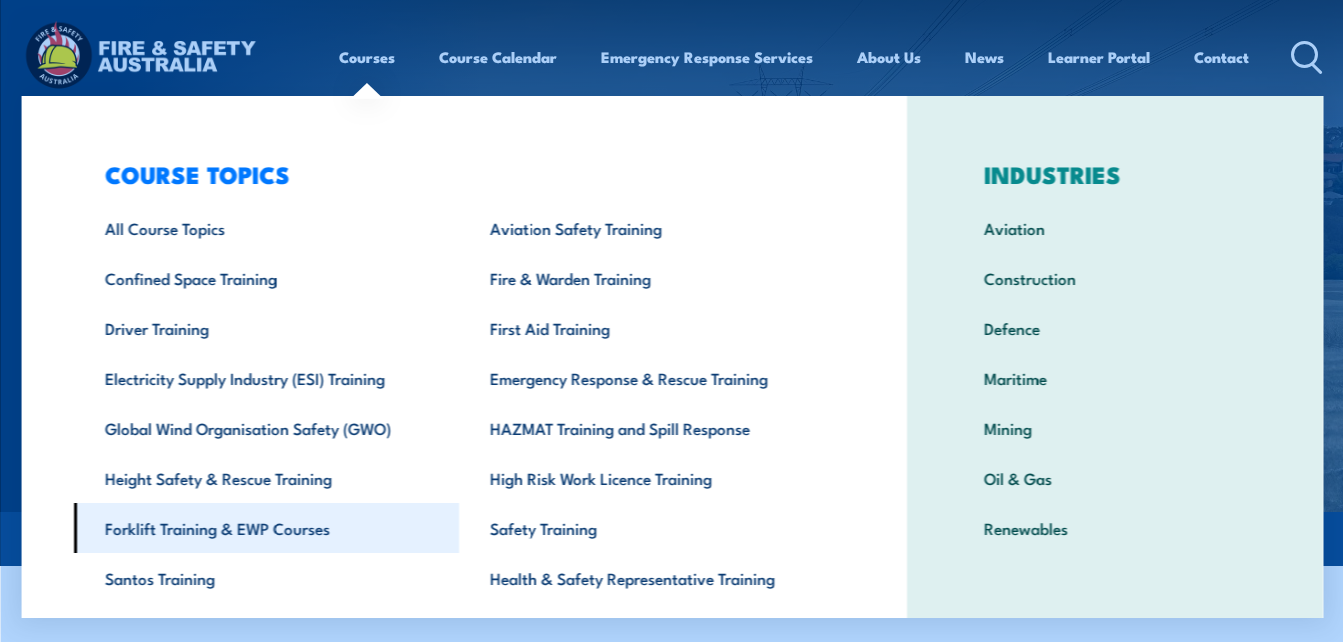 click on "Forklift Training & EWP Courses" at bounding box center [265, 528] 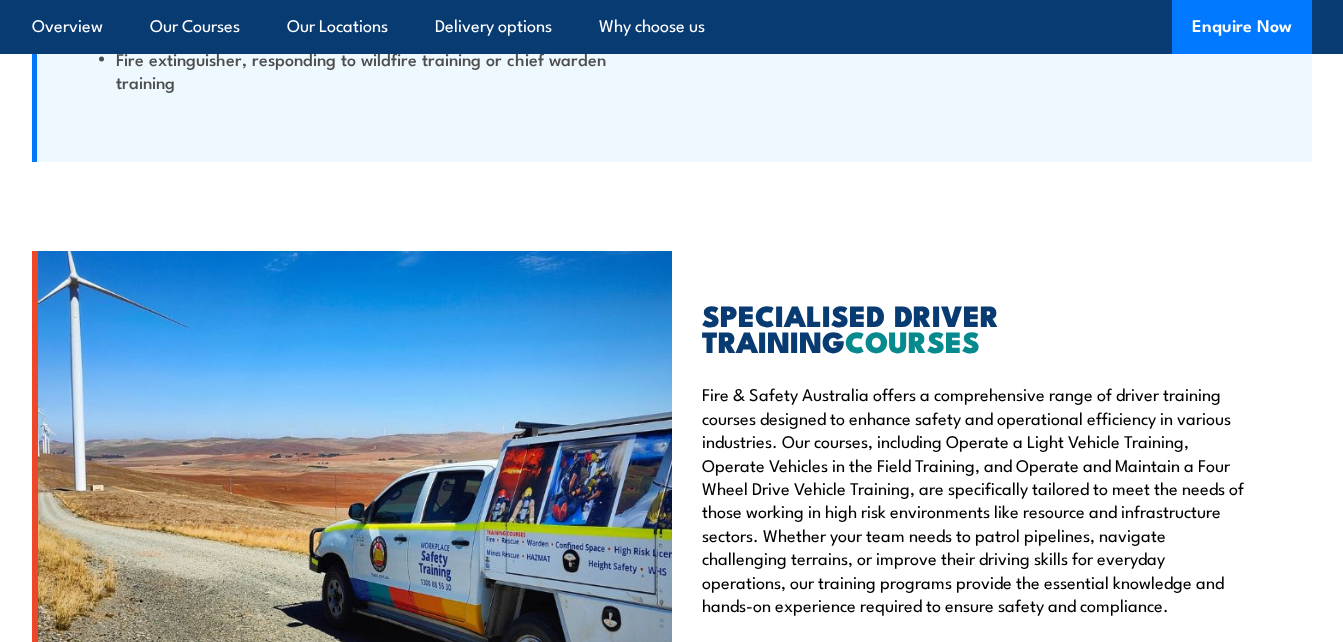 scroll, scrollTop: 4880, scrollLeft: 0, axis: vertical 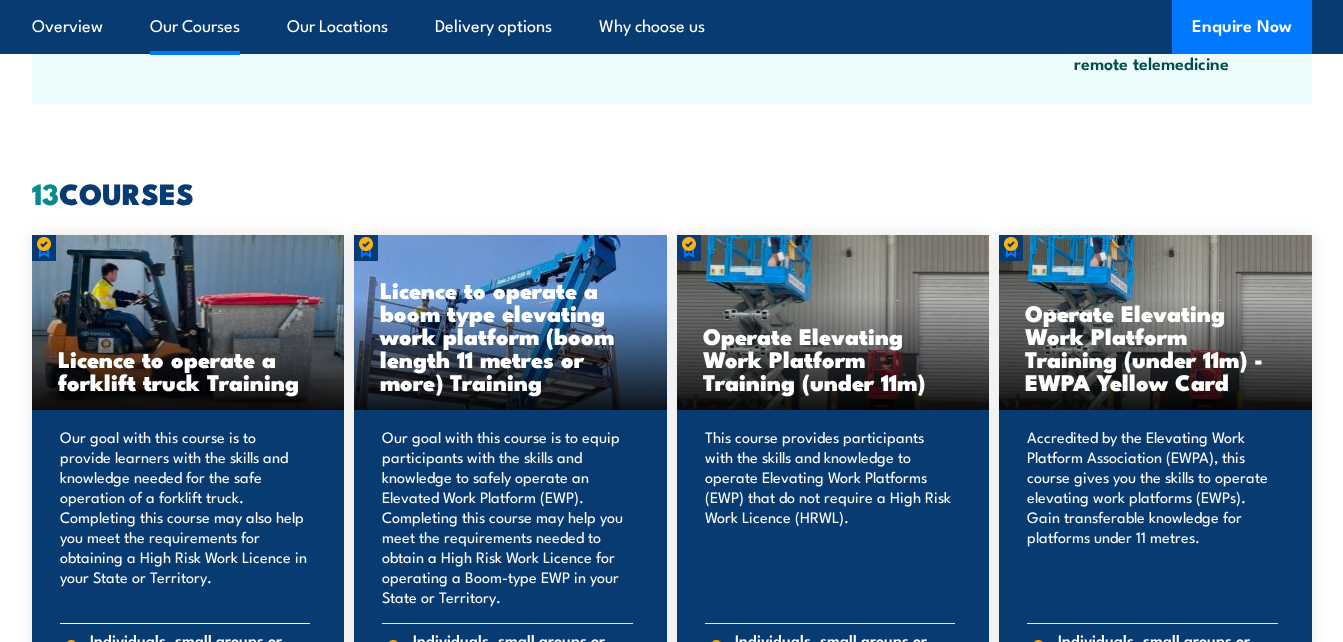 click on "COURSE DETAILS" at bounding box center [188, 710] 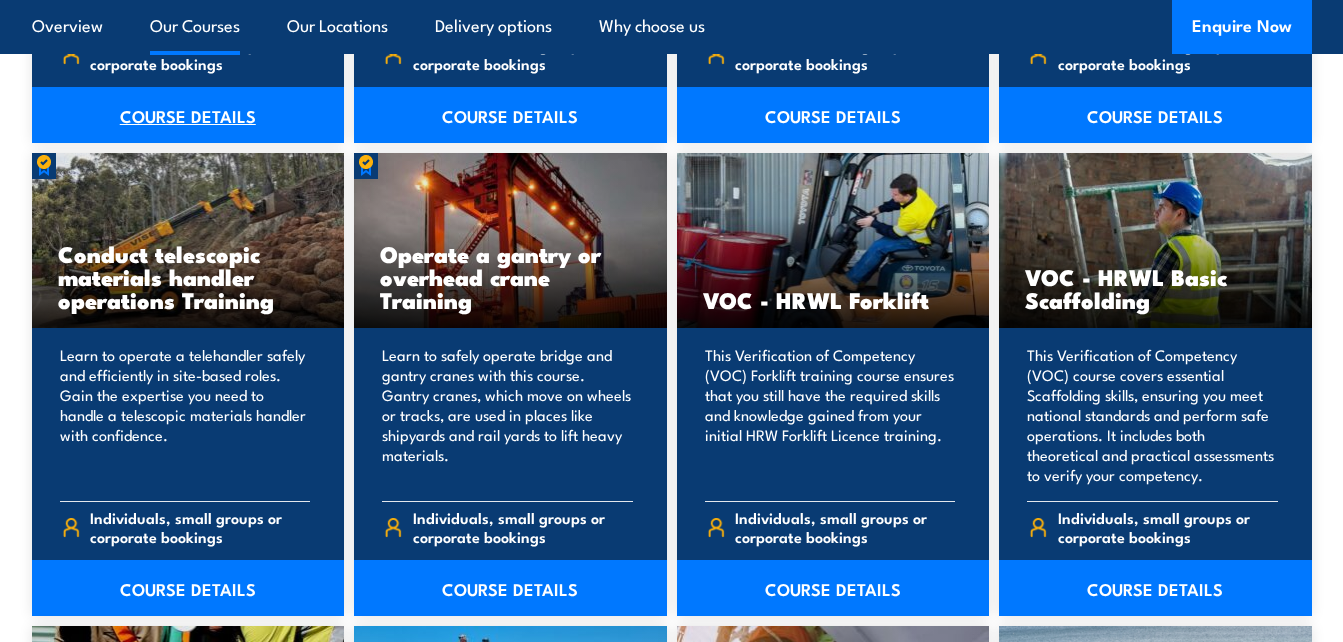 scroll, scrollTop: 1998, scrollLeft: 0, axis: vertical 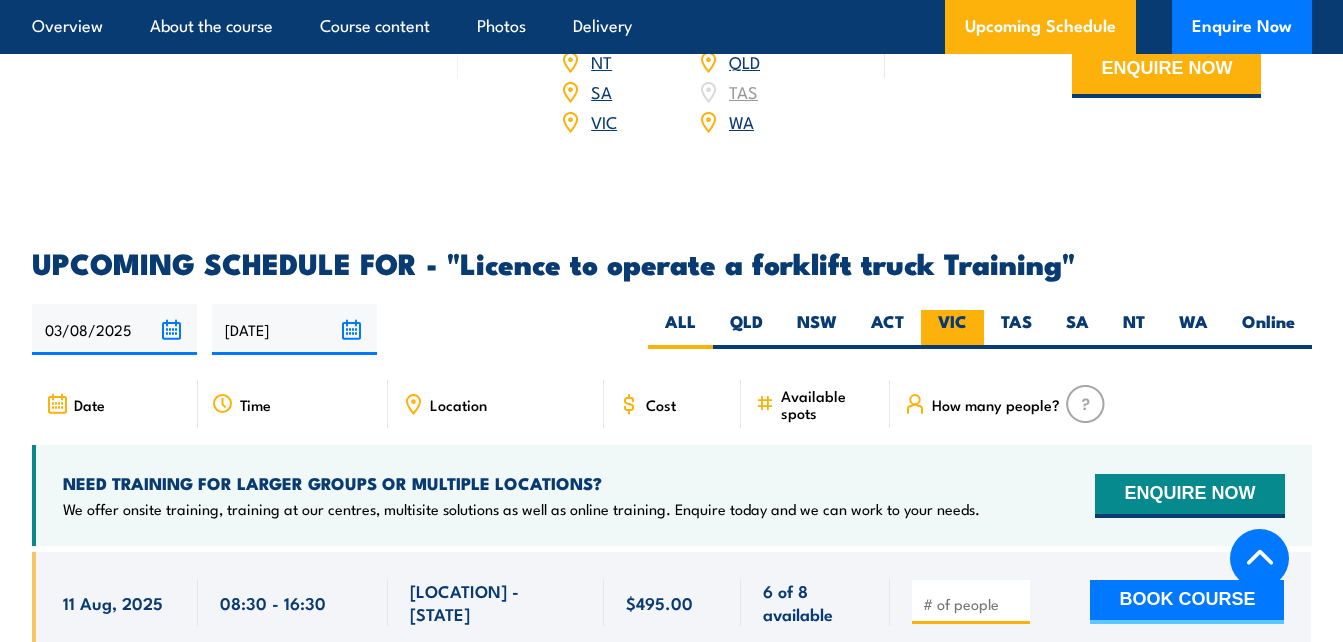 click on "VIC" at bounding box center (952, 329) 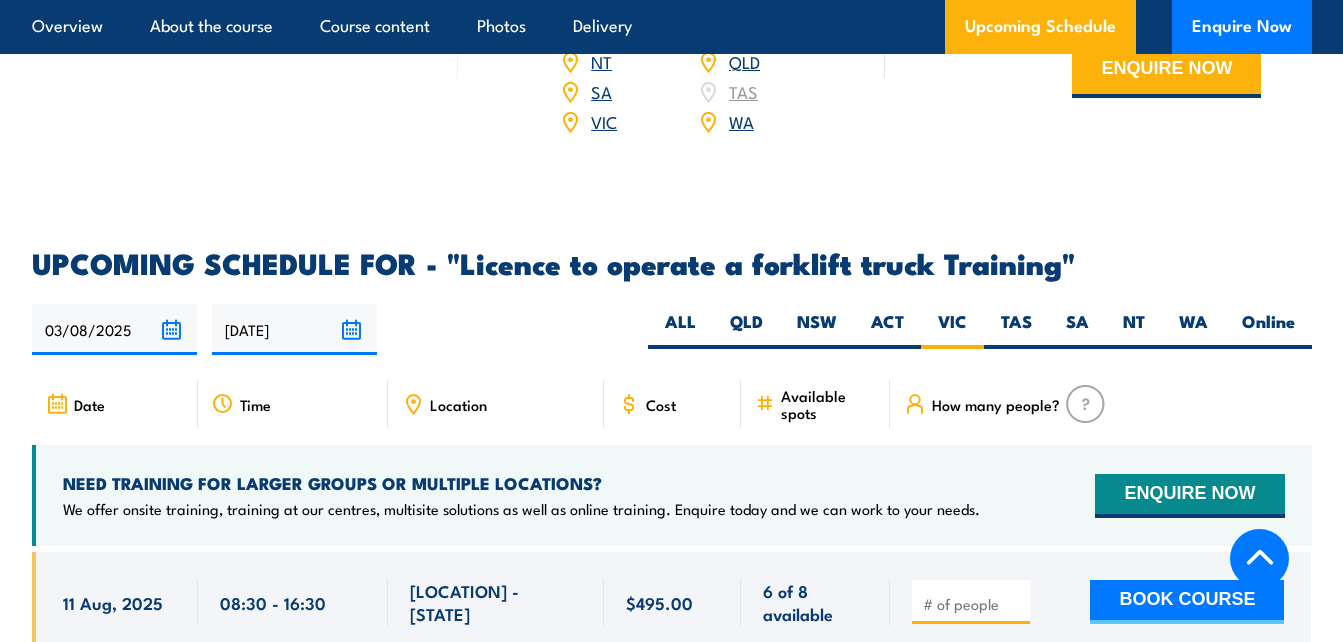 click on "NEED TRAINING FOR LARGER GROUPS OR MULTIPLE LOCATIONS?
We offer onsite training, training at our centres, multisite solutions as well as online training. Enquire today and we can work to your needs.
ENQUIRE NOW" at bounding box center [672, 495] 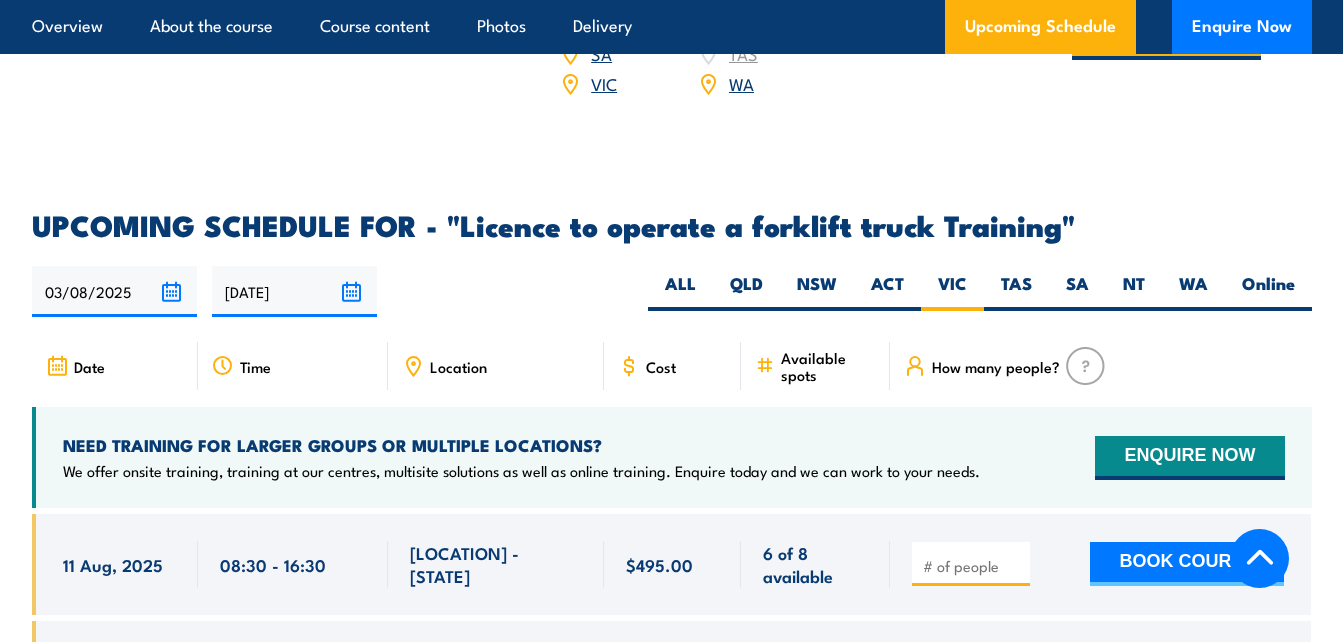 scroll, scrollTop: 3040, scrollLeft: 0, axis: vertical 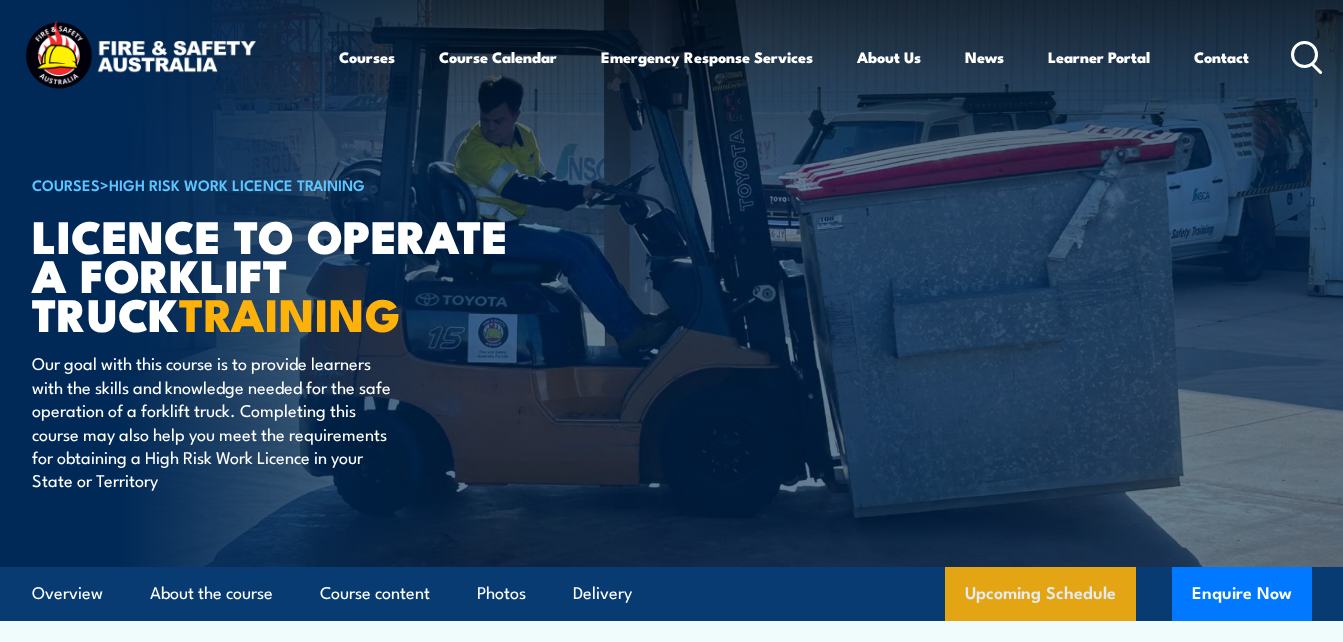 click on "Upcoming Schedule" at bounding box center [1040, 594] 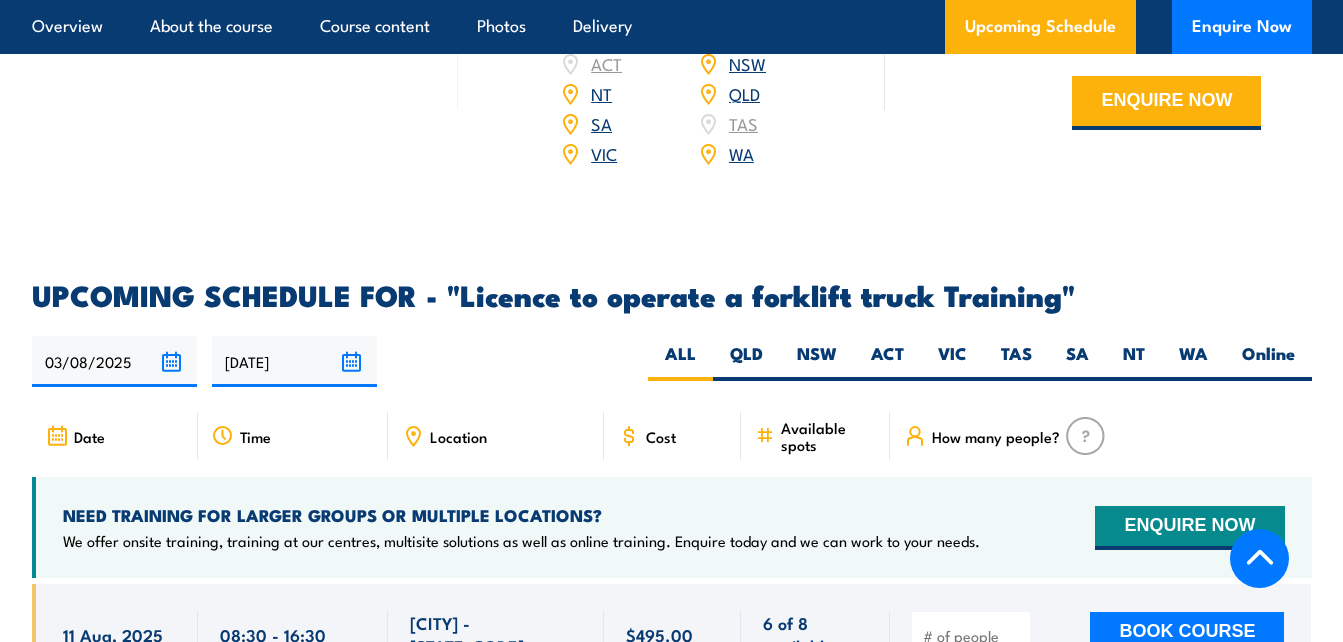 scroll, scrollTop: 3089, scrollLeft: 0, axis: vertical 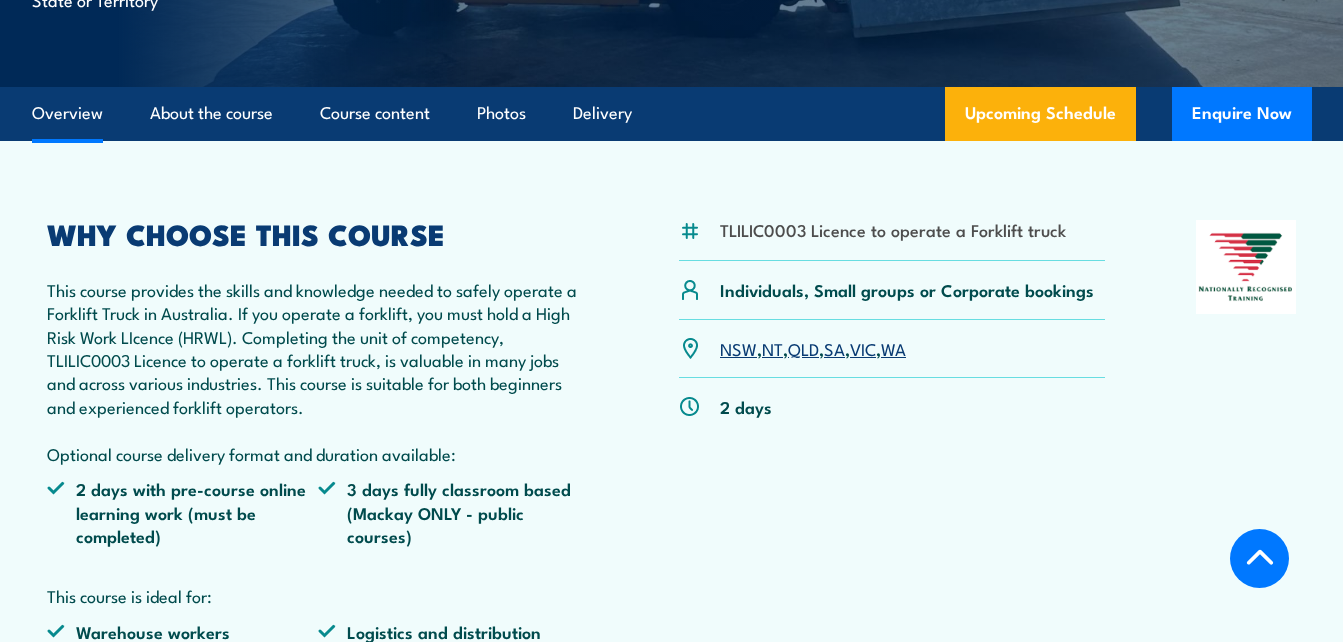 click on "VIC" at bounding box center (863, 348) 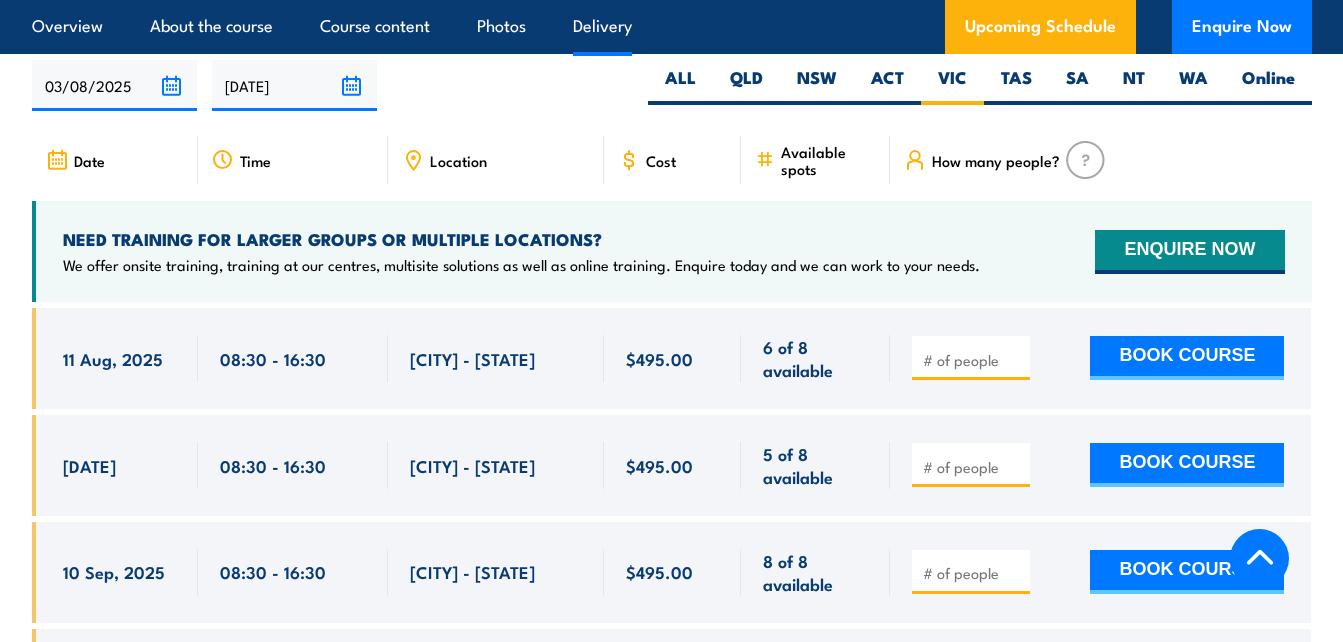 scroll, scrollTop: 0, scrollLeft: 0, axis: both 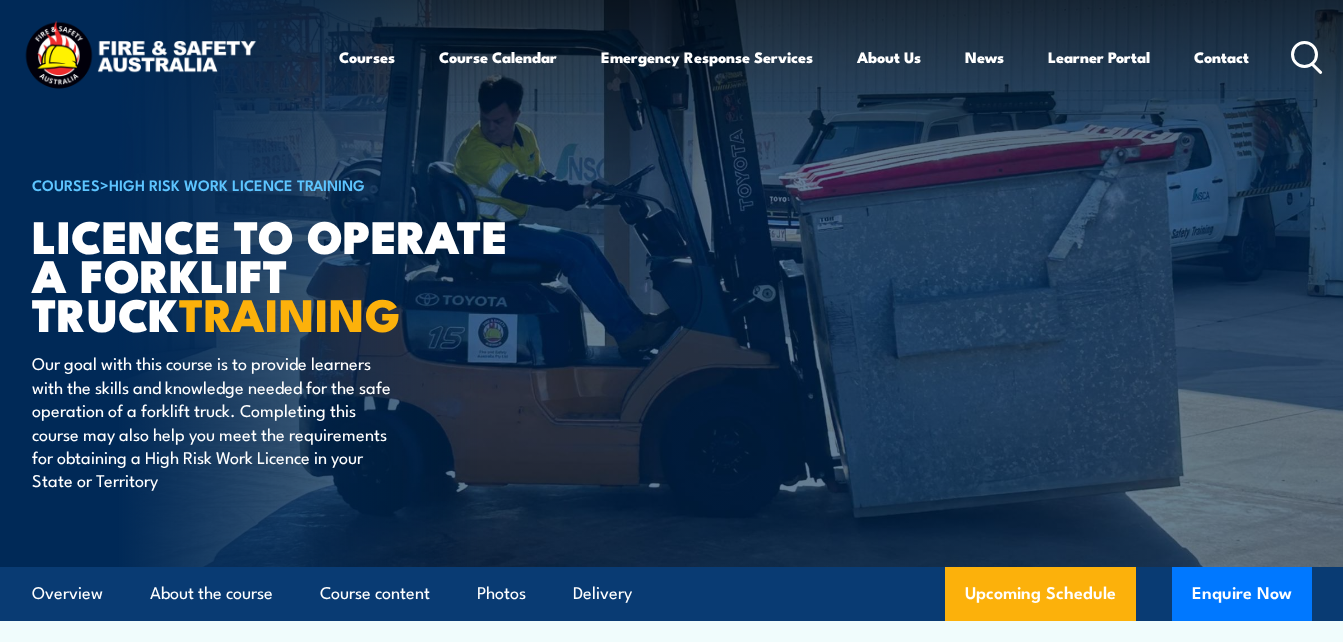 click 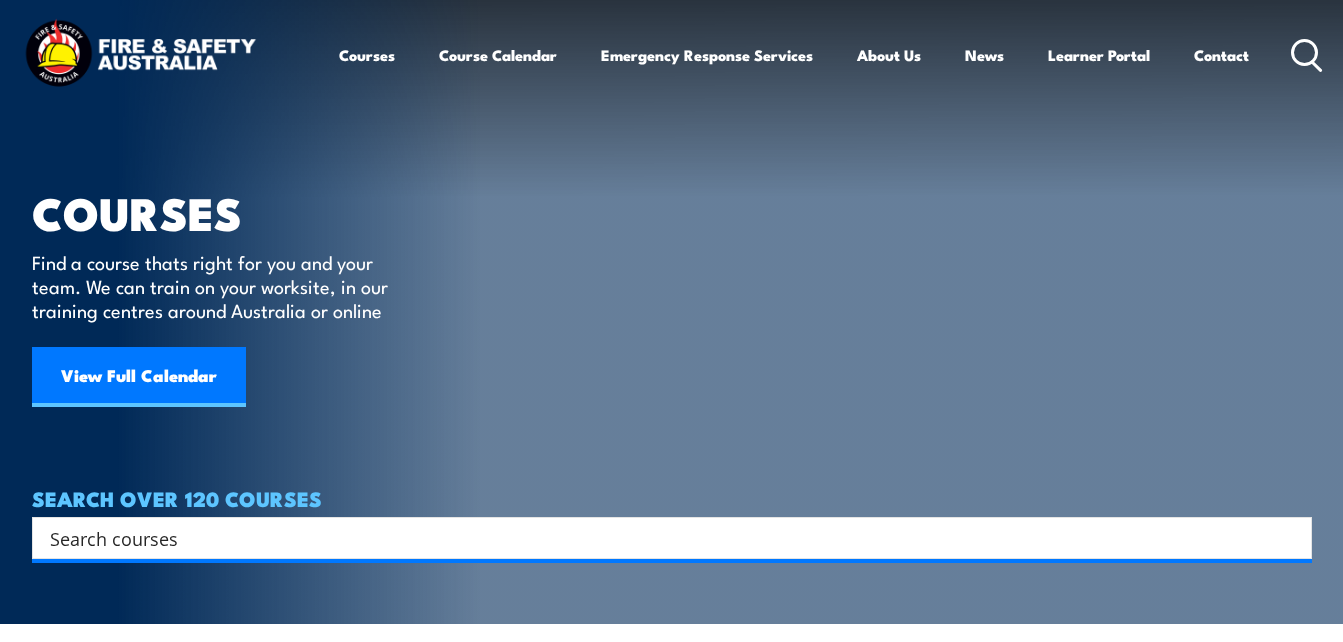 scroll, scrollTop: 0, scrollLeft: 0, axis: both 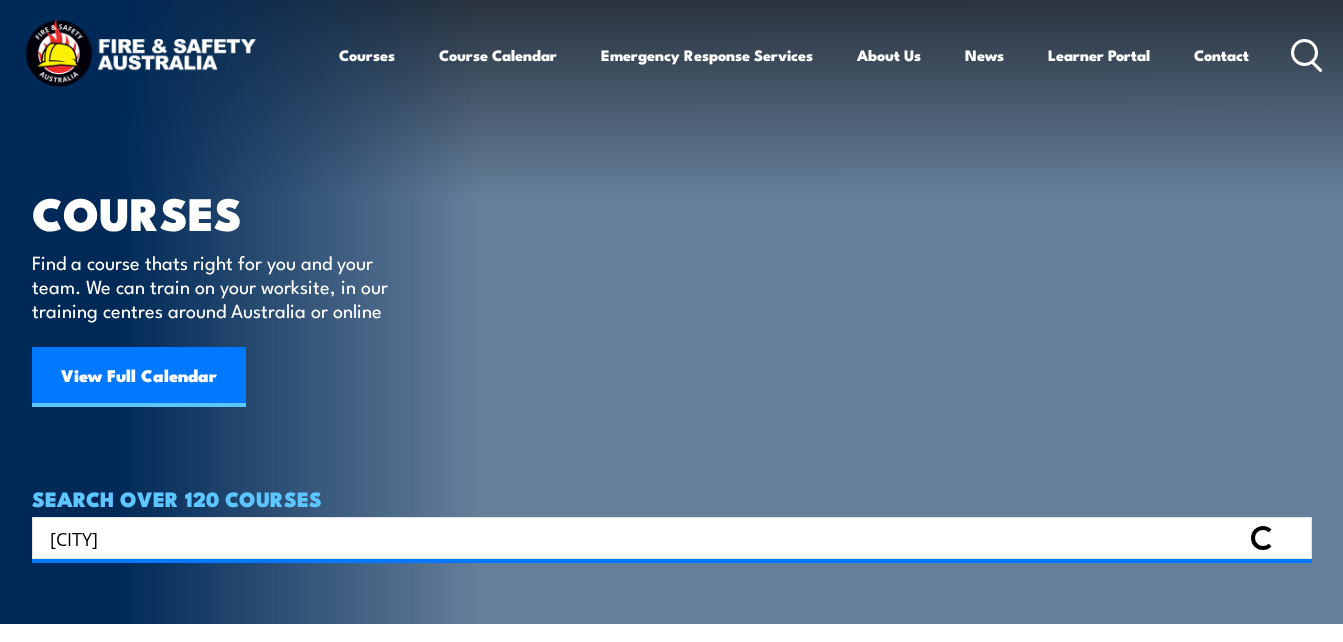 type on "traralgon" 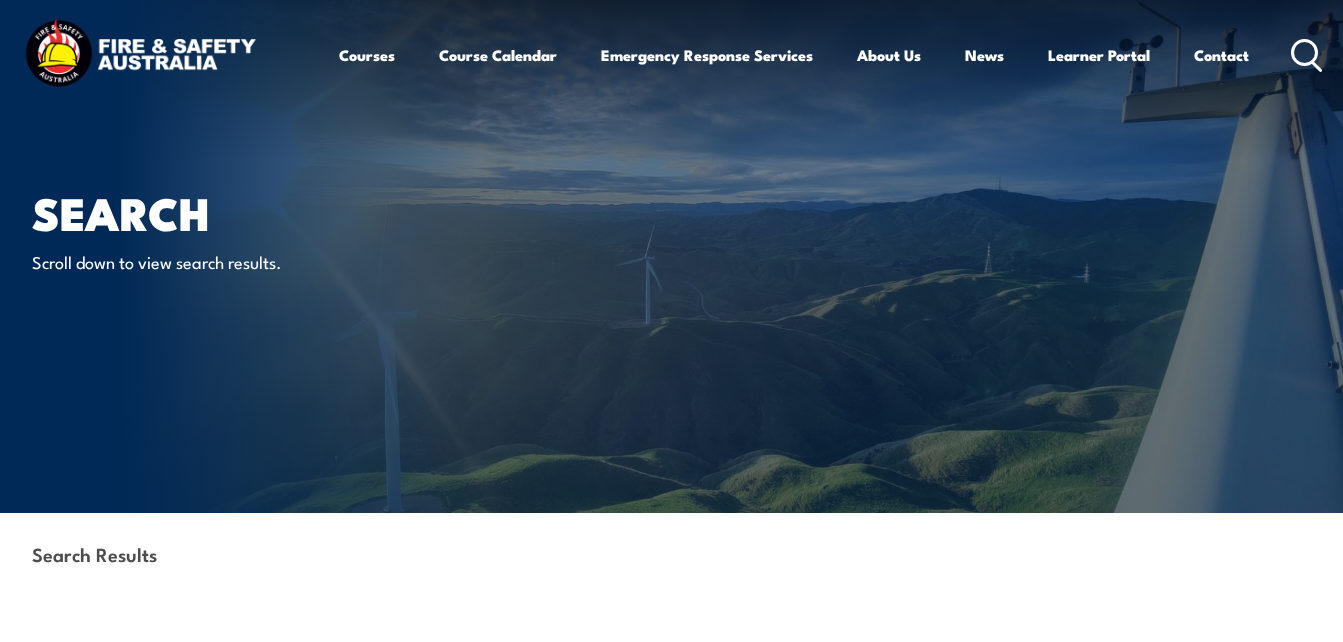 scroll, scrollTop: 0, scrollLeft: 0, axis: both 